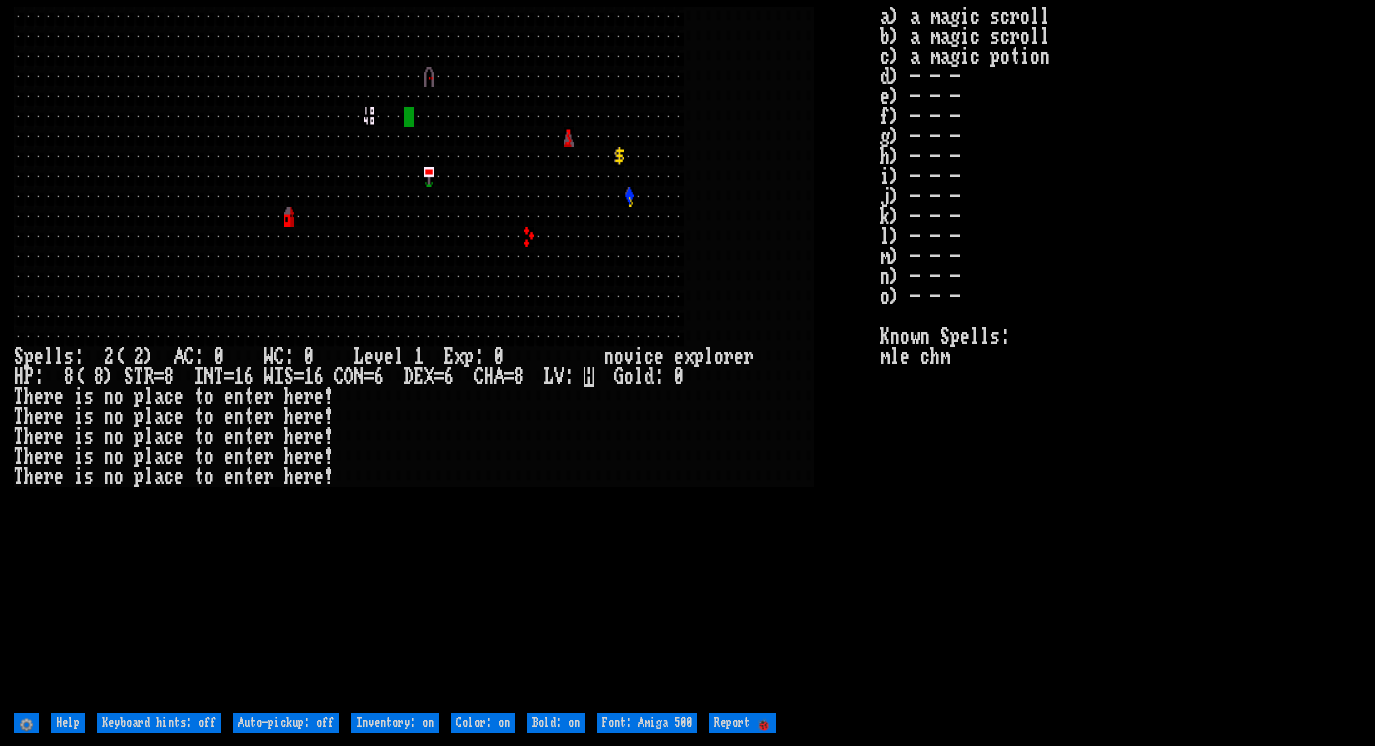 scroll, scrollTop: 0, scrollLeft: 0, axis: both 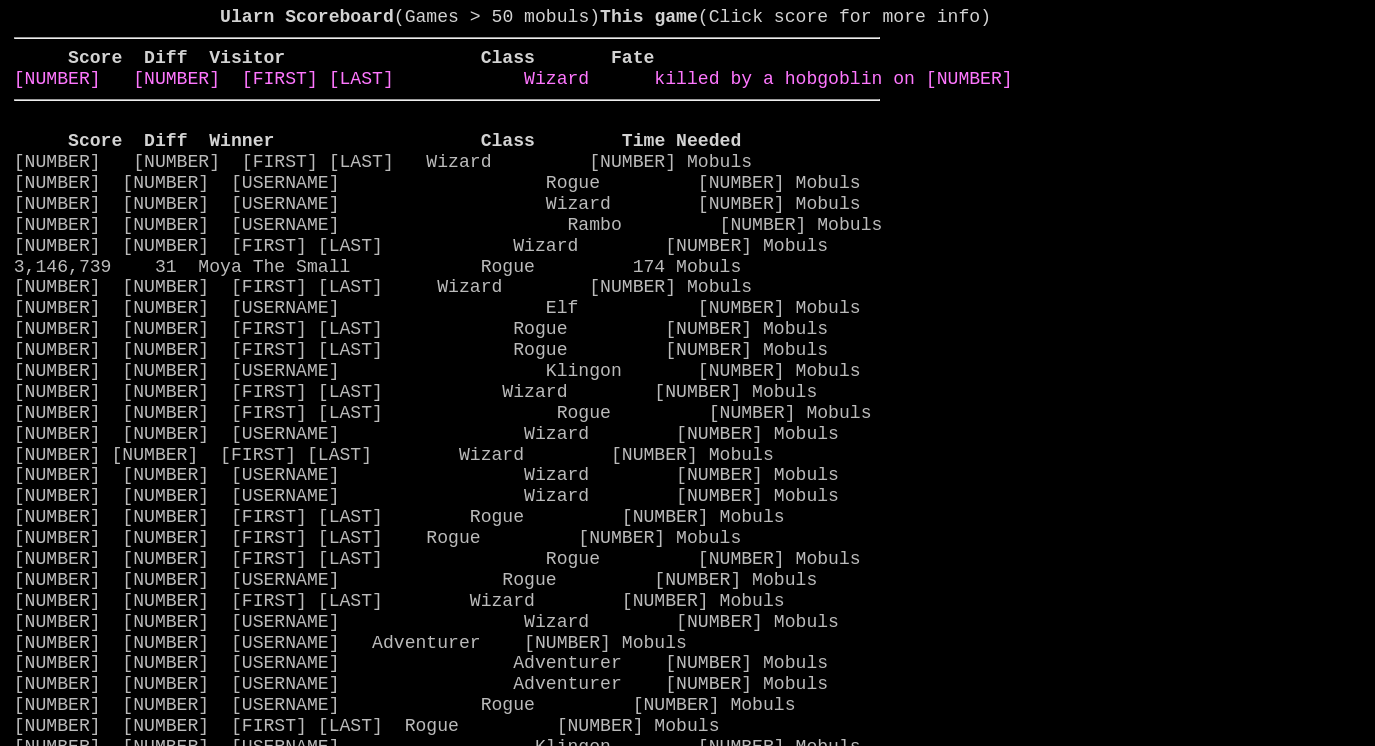 click on "4    34  Maxe the small            Wizard      killed by a hobgoblin on 1" at bounding box center (513, 79) 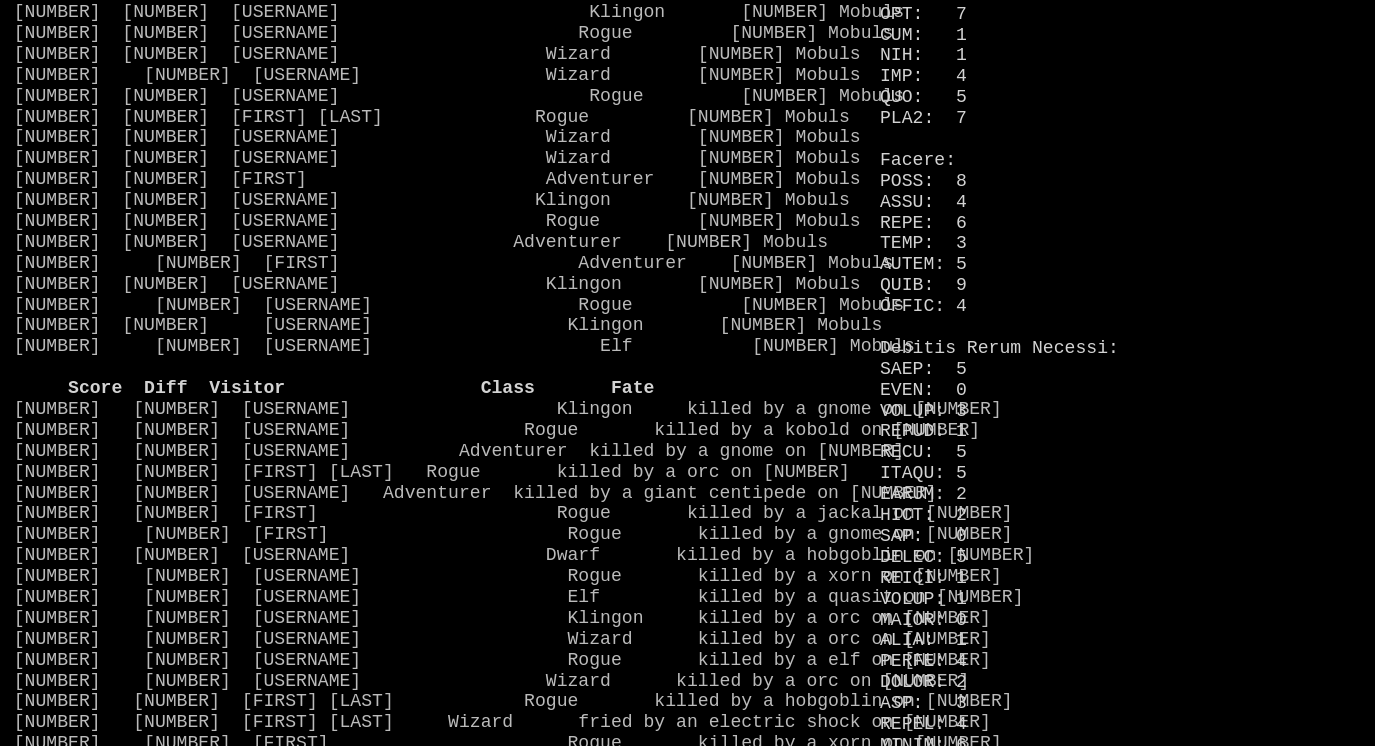 scroll, scrollTop: 1300, scrollLeft: 0, axis: vertical 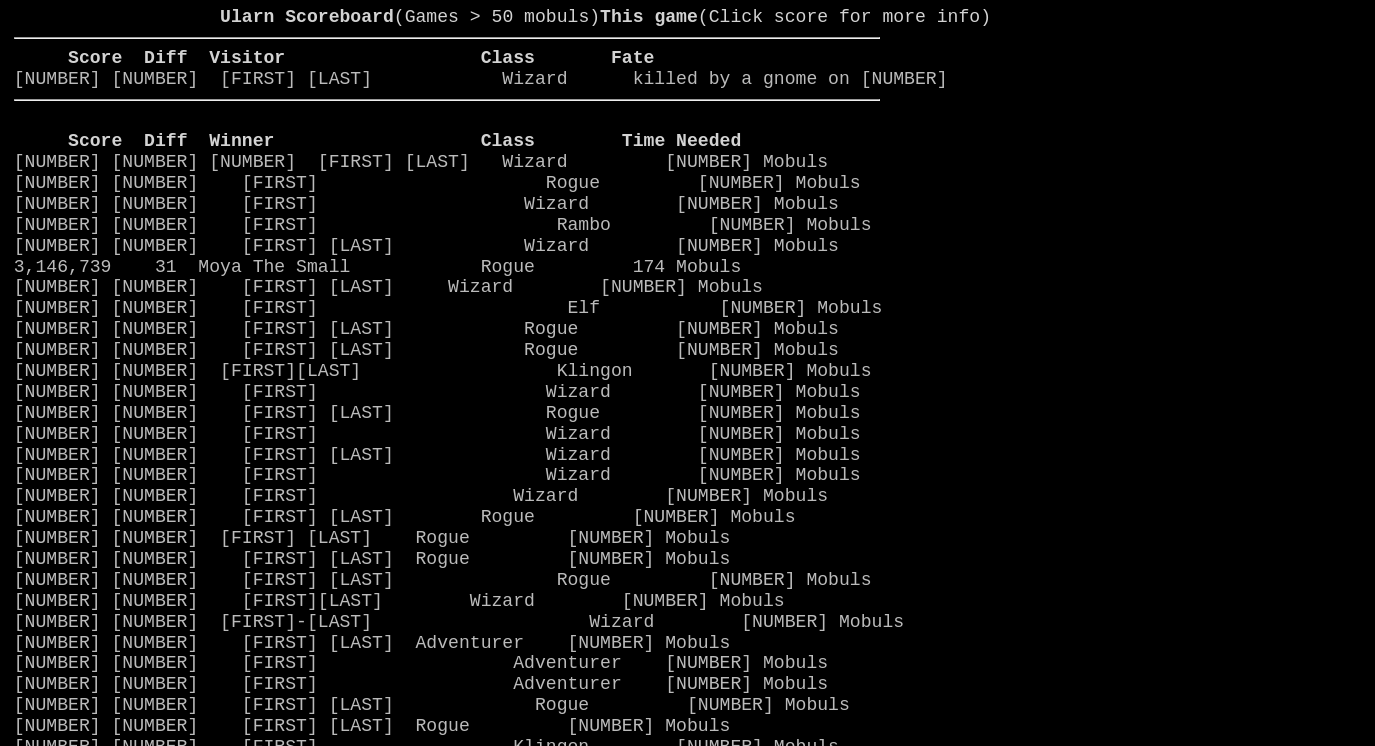 click on "Ularn Scoreboard  (Games > 50 mobuls)
This game  (Click score for more info)       Score  Diff  Visitor                  Class       Fate
0    34  Maxe the small            Wizard      killed by a gnome on 1
Score  Diff  Winner                   Class        Time Needed
12,882,208   128  Rob the Warrior of Doom   Wizard         32 Mobuls  4,003,490    40  tester                    Rogue         253 Mobuls  3,414,795    33  Diggeri                   Wizard        194 Mobuls  3,636,942    32  Norm                      Rambo         145 Mobuls  3,256,368    32  Maxe the small            Wizard        266 Mobuls  3,146,739    31  Moya The Small            Rogue         174 Mobuls  2,683,400    25  Great Scion of Nimrod     Wizard        207 Mobuls  2,619,849    25  ZED                       Elf           290 Mobuls  2,419,464    24  Moya The Short            Rogue         168 Mobuls" at bounding box center (447, 357) 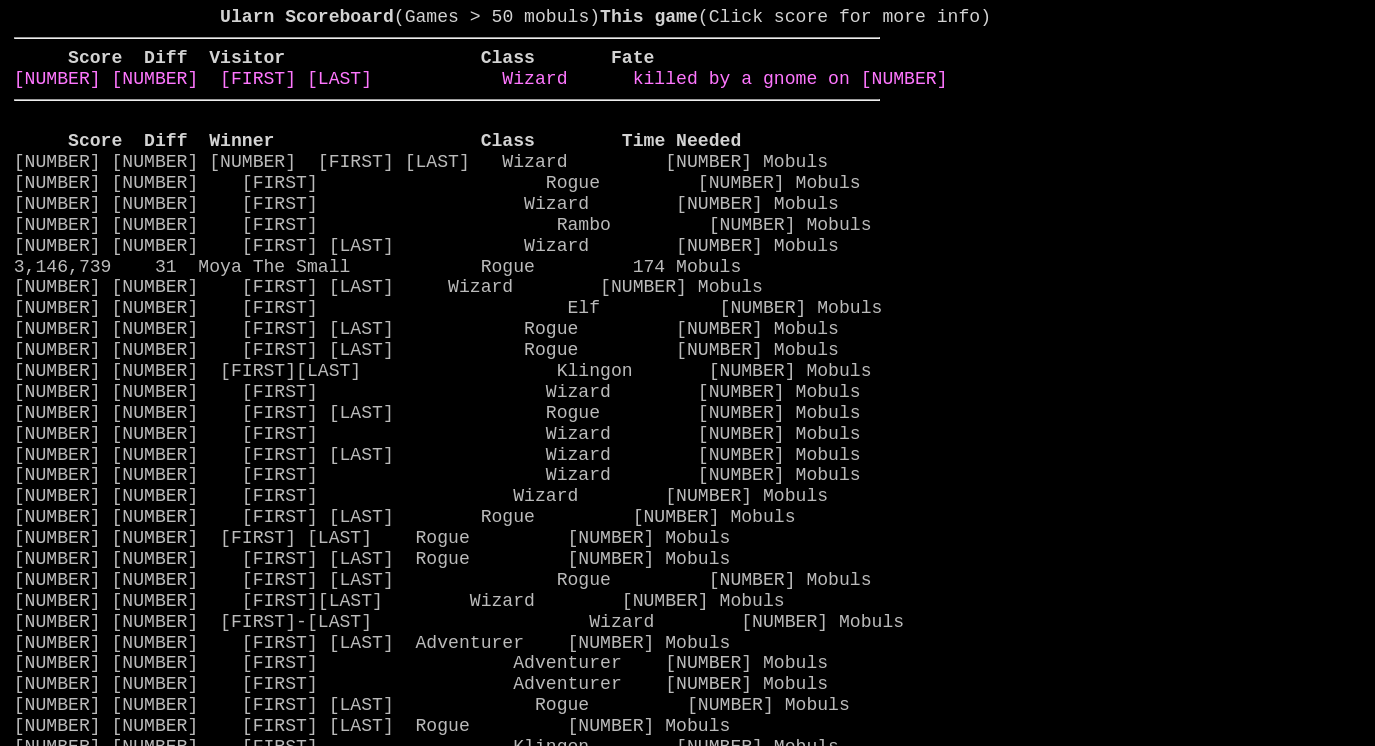 click on "0    34  Maxe the small            Wizard      killed by a gnome on 1" at bounding box center (481, 79) 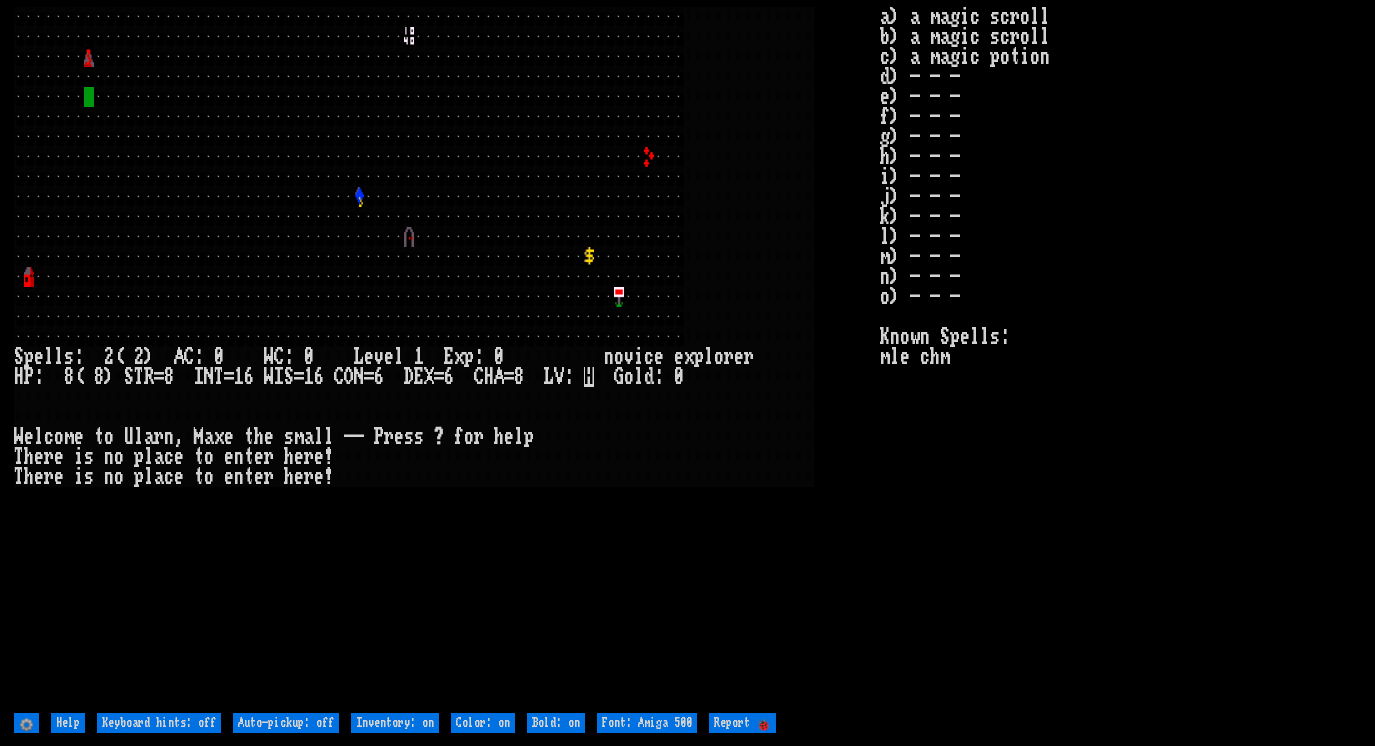 scroll, scrollTop: 0, scrollLeft: 0, axis: both 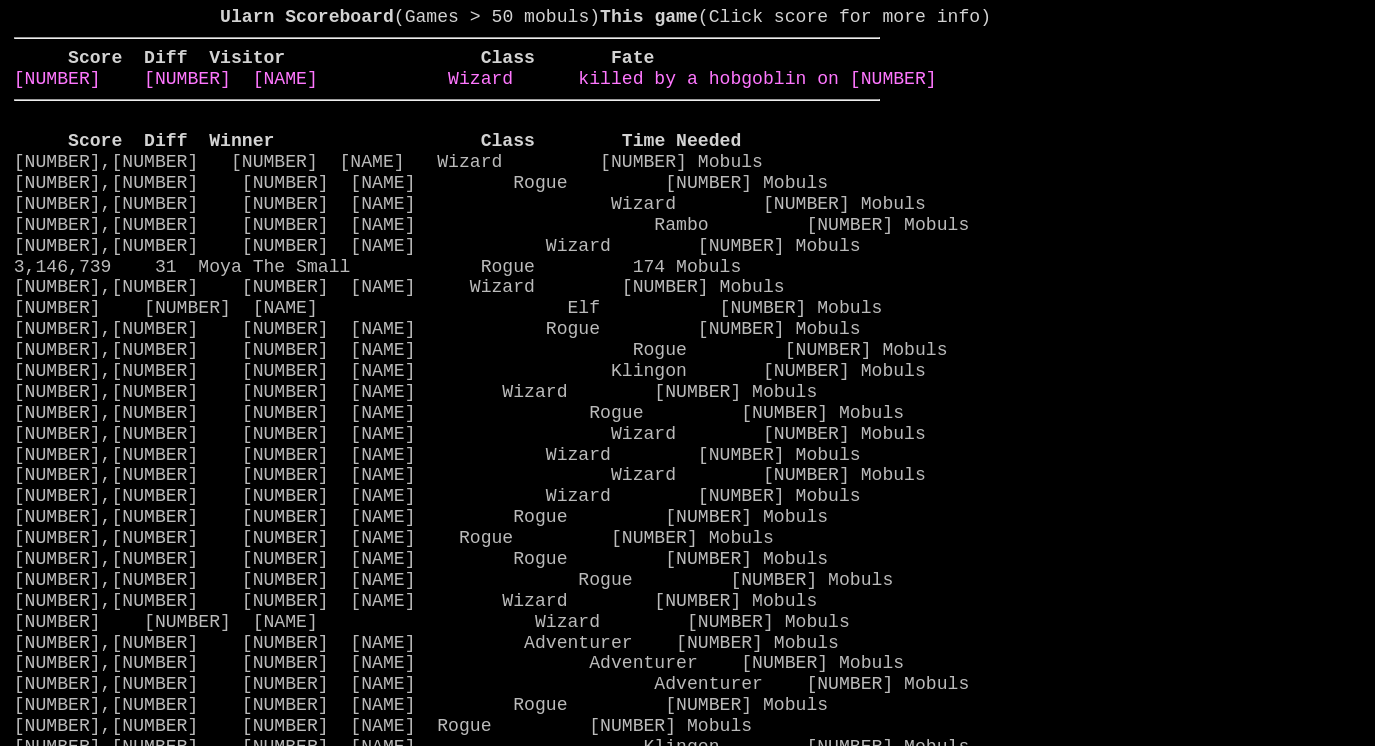 click on "[NUMBER]    [NUMBER]  [NAME]            Wizard      killed by a hobgoblin on [NUMBER]" at bounding box center (475, 79) 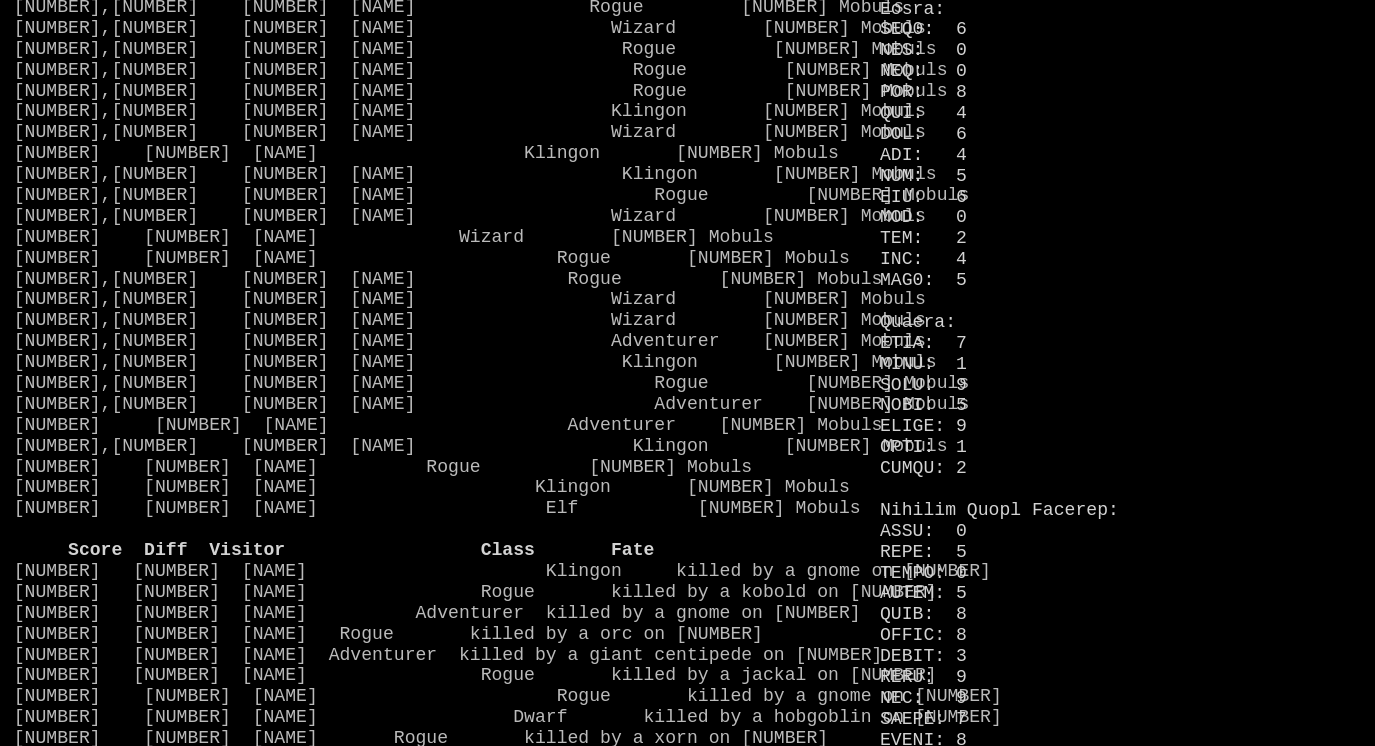 scroll, scrollTop: 1507, scrollLeft: 0, axis: vertical 